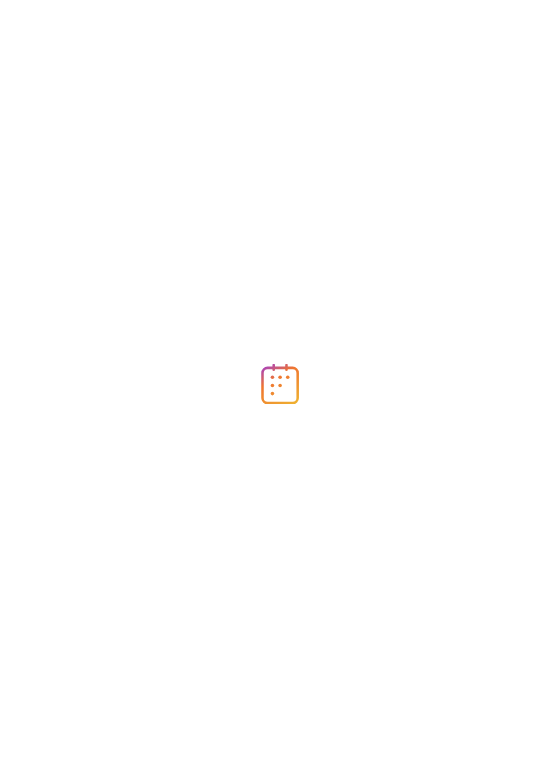 scroll, scrollTop: 0, scrollLeft: 0, axis: both 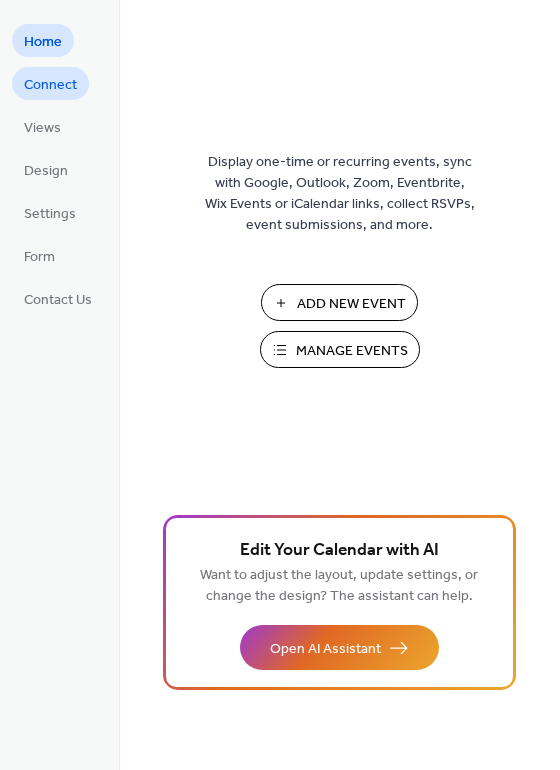 click on "Connect" at bounding box center [50, 85] 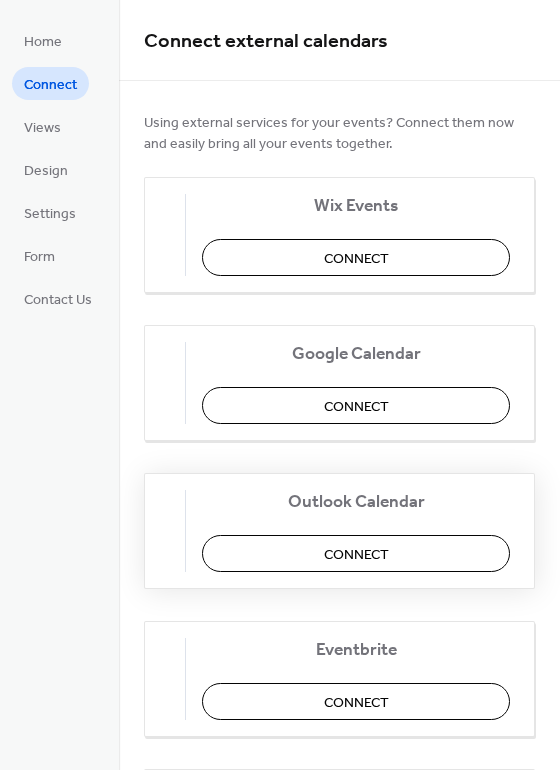 click on "Outlook Calendar Connect" at bounding box center [339, 531] 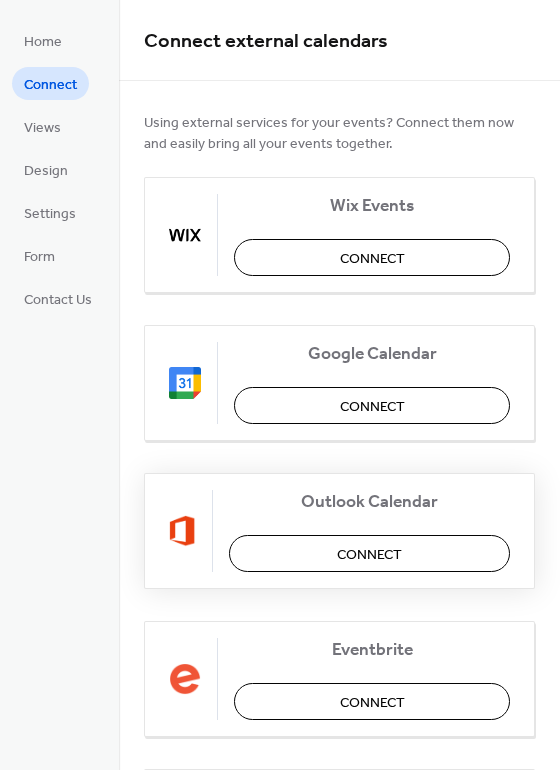 click on "Connect" at bounding box center [369, 555] 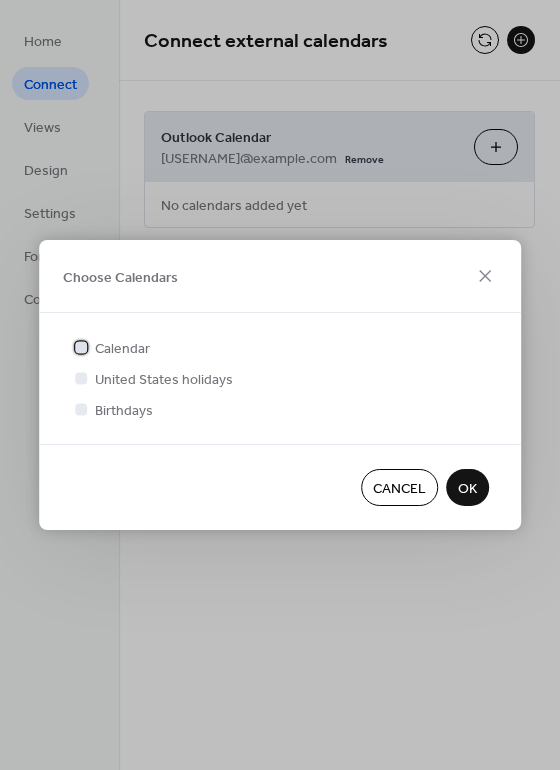 click at bounding box center [81, 347] 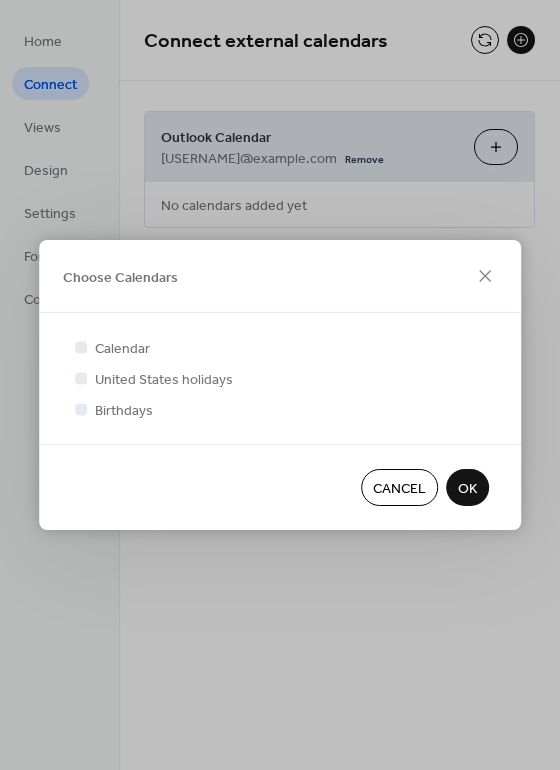 click on "OK" at bounding box center (467, 489) 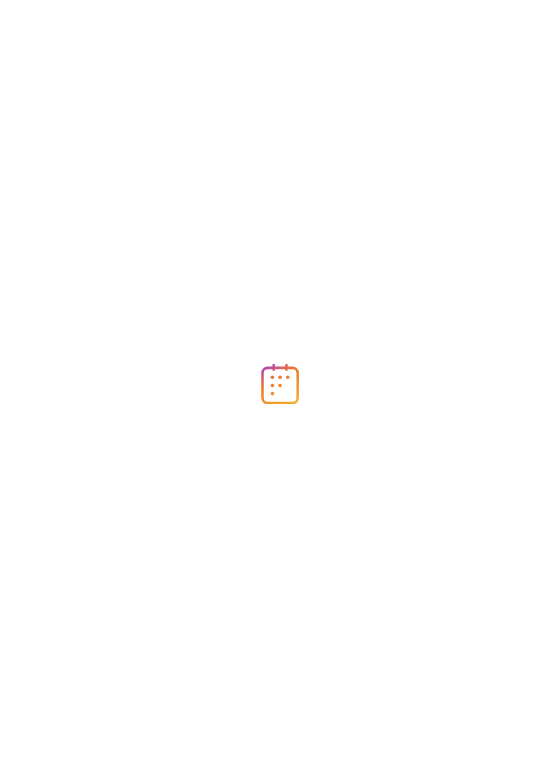scroll, scrollTop: 0, scrollLeft: 0, axis: both 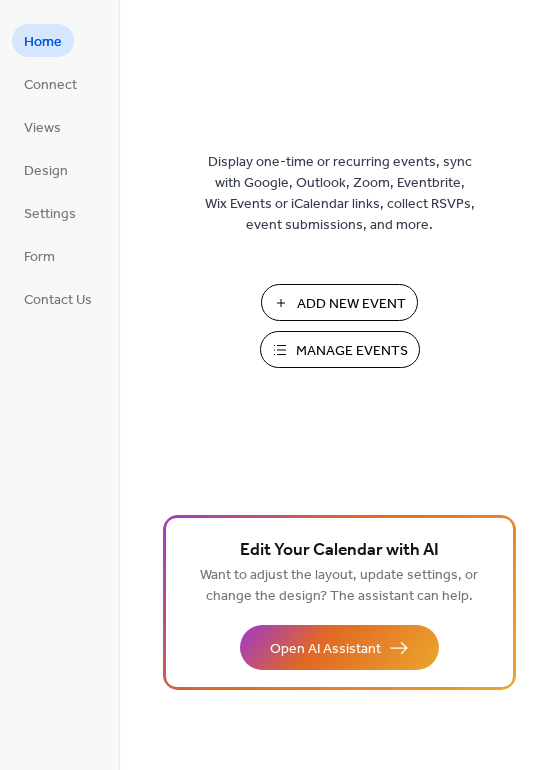 click on "Home Connect Views Design Settings Form Contact Us" at bounding box center (58, 169) 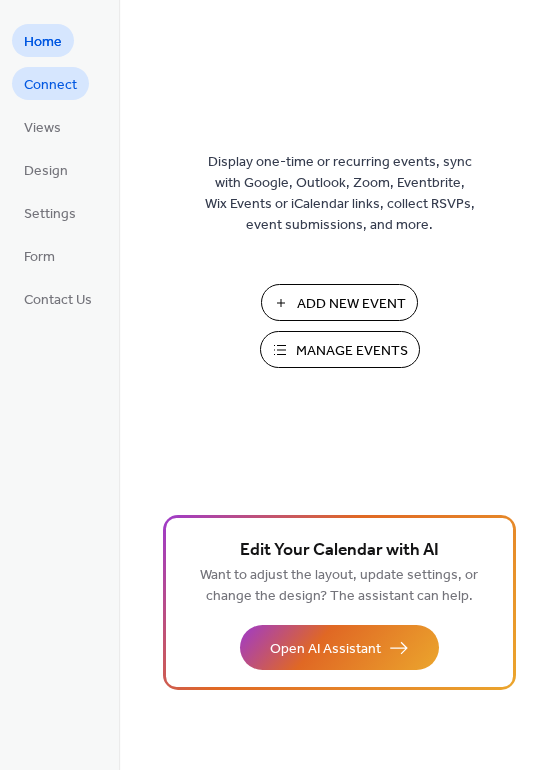 click on "Connect" at bounding box center [50, 85] 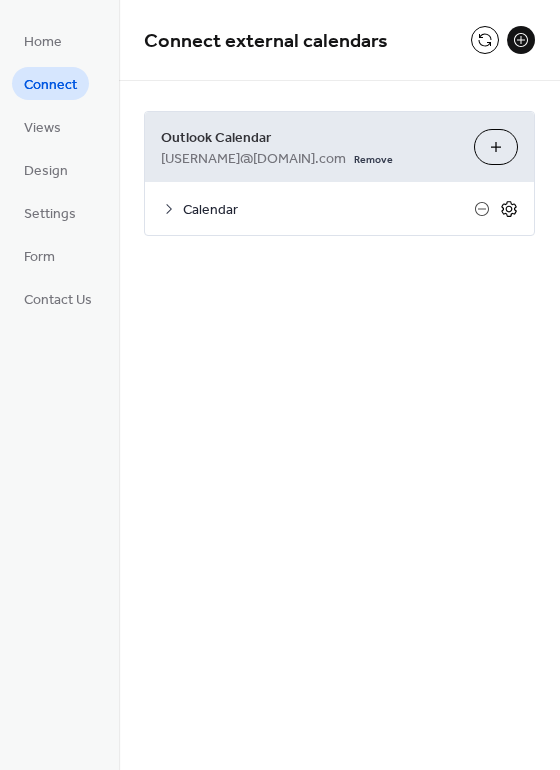 click 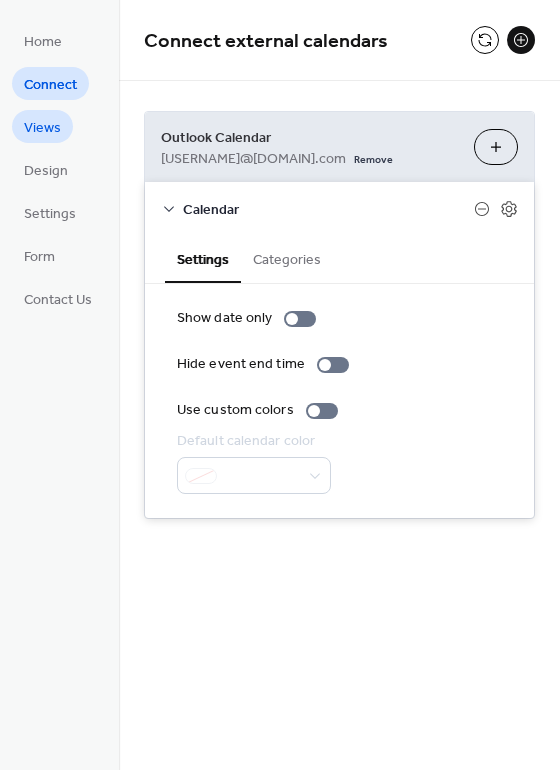 click on "Views" at bounding box center [42, 128] 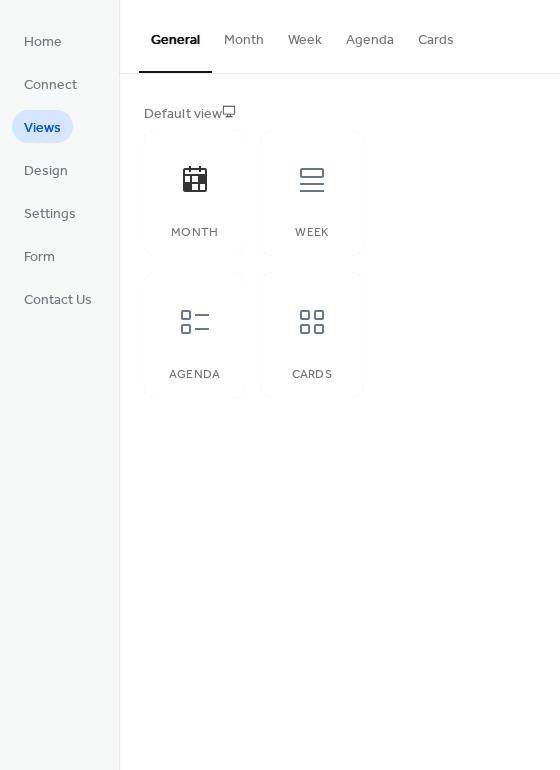 click on "Home Connect Views Design Settings Form Contact Us" at bounding box center [58, 169] 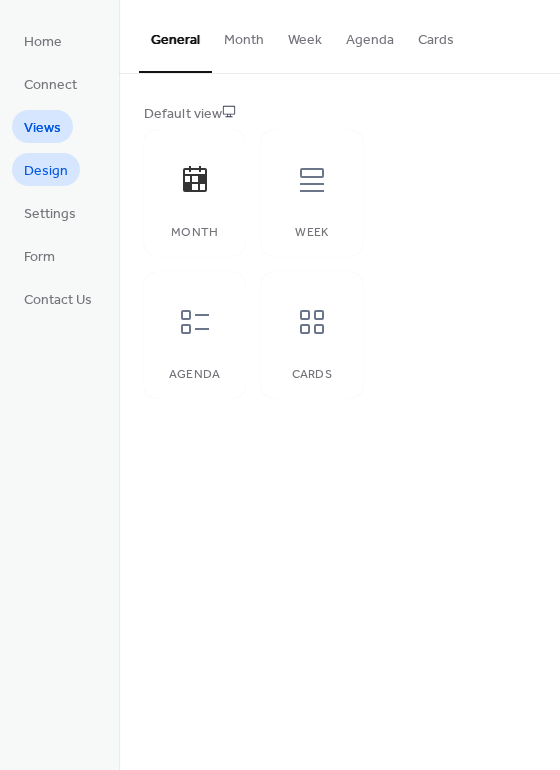 click on "Design" at bounding box center [46, 171] 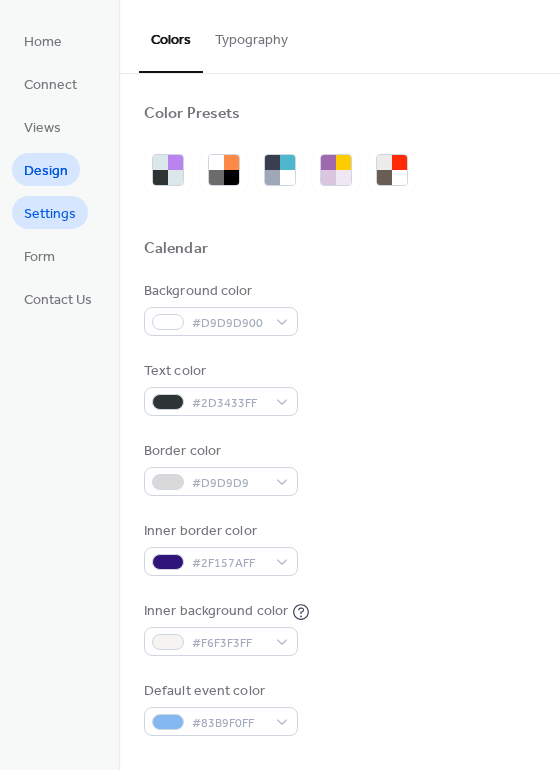 click on "Settings" at bounding box center (50, 214) 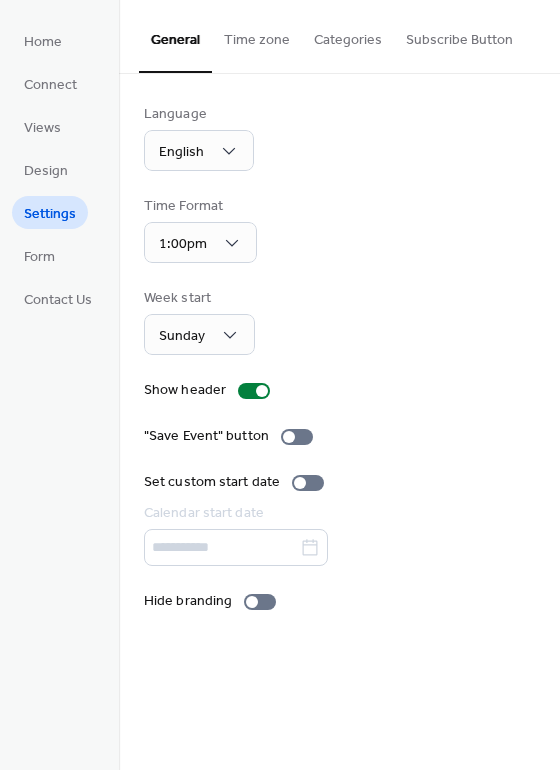click on "Time zone" at bounding box center (257, 35) 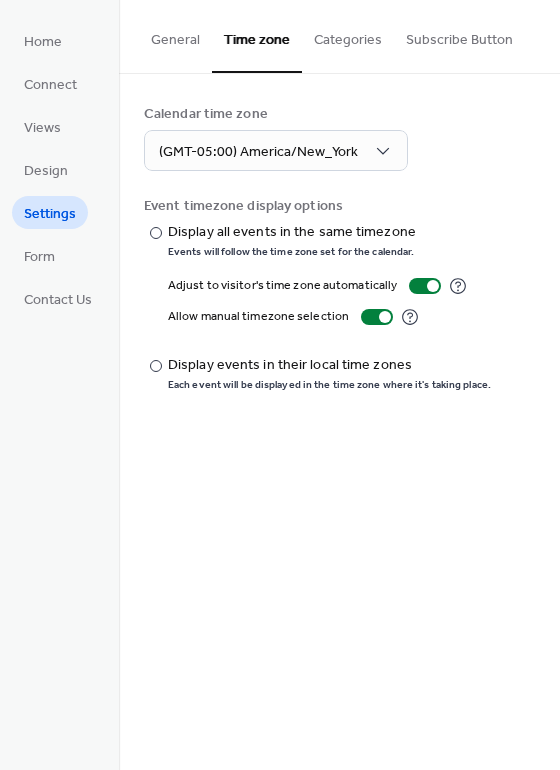 click on "Categories" at bounding box center (348, 35) 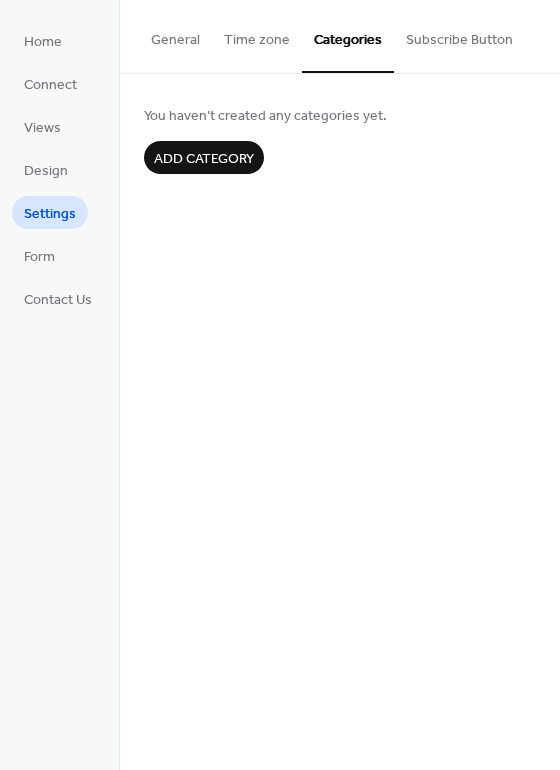 click on "Subscribe Button" at bounding box center (459, 35) 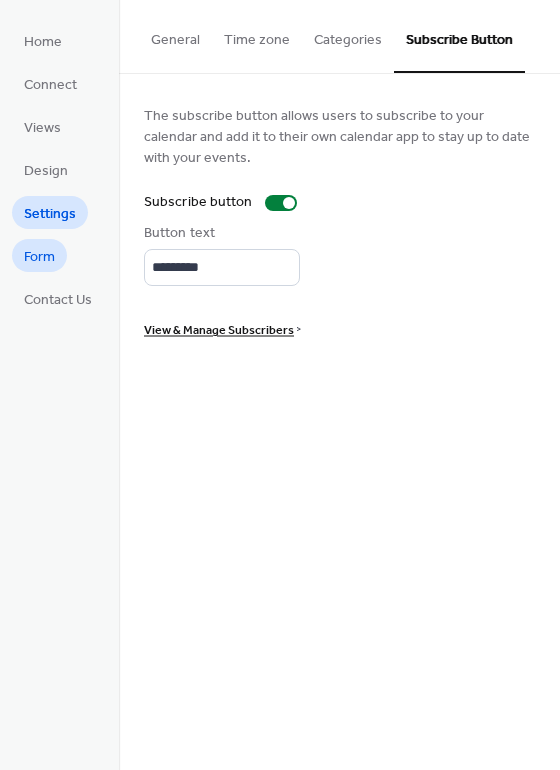 click on "Form" at bounding box center (39, 257) 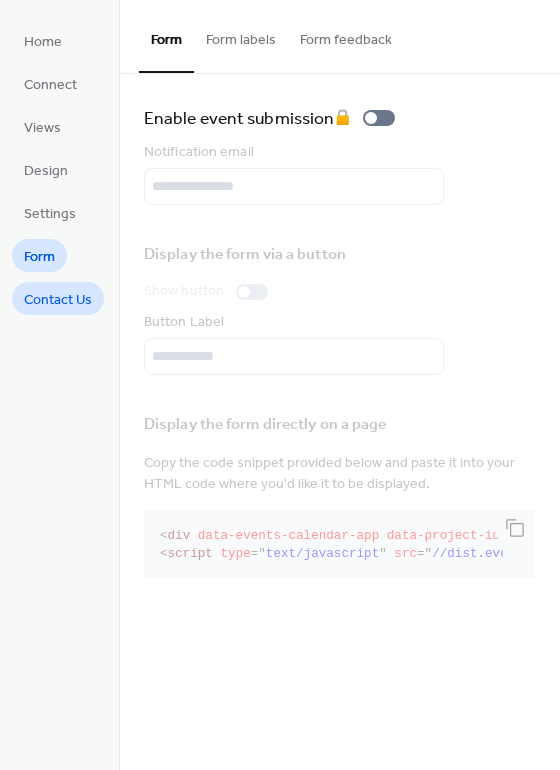 click on "Contact Us" at bounding box center [58, 300] 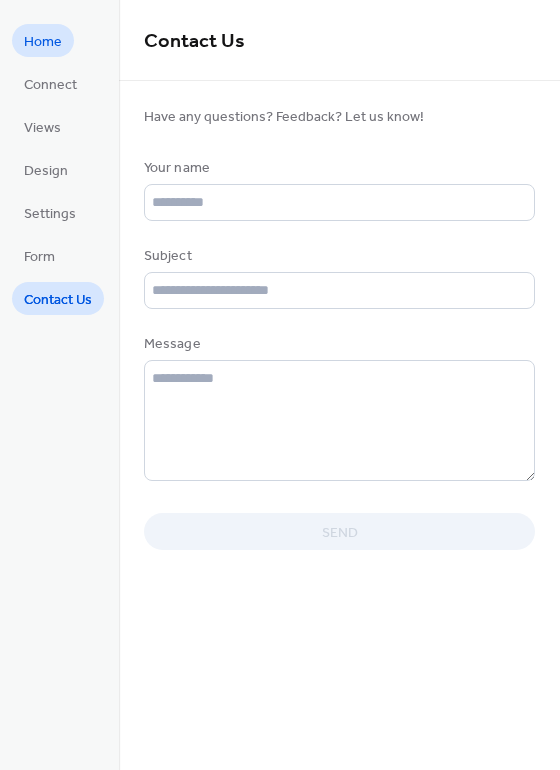 click on "Home" at bounding box center (43, 42) 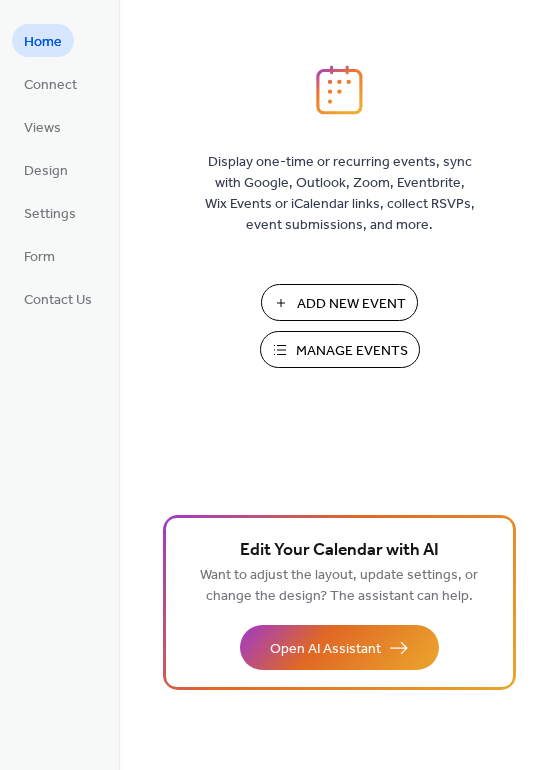 click on "Manage Events" at bounding box center [340, 349] 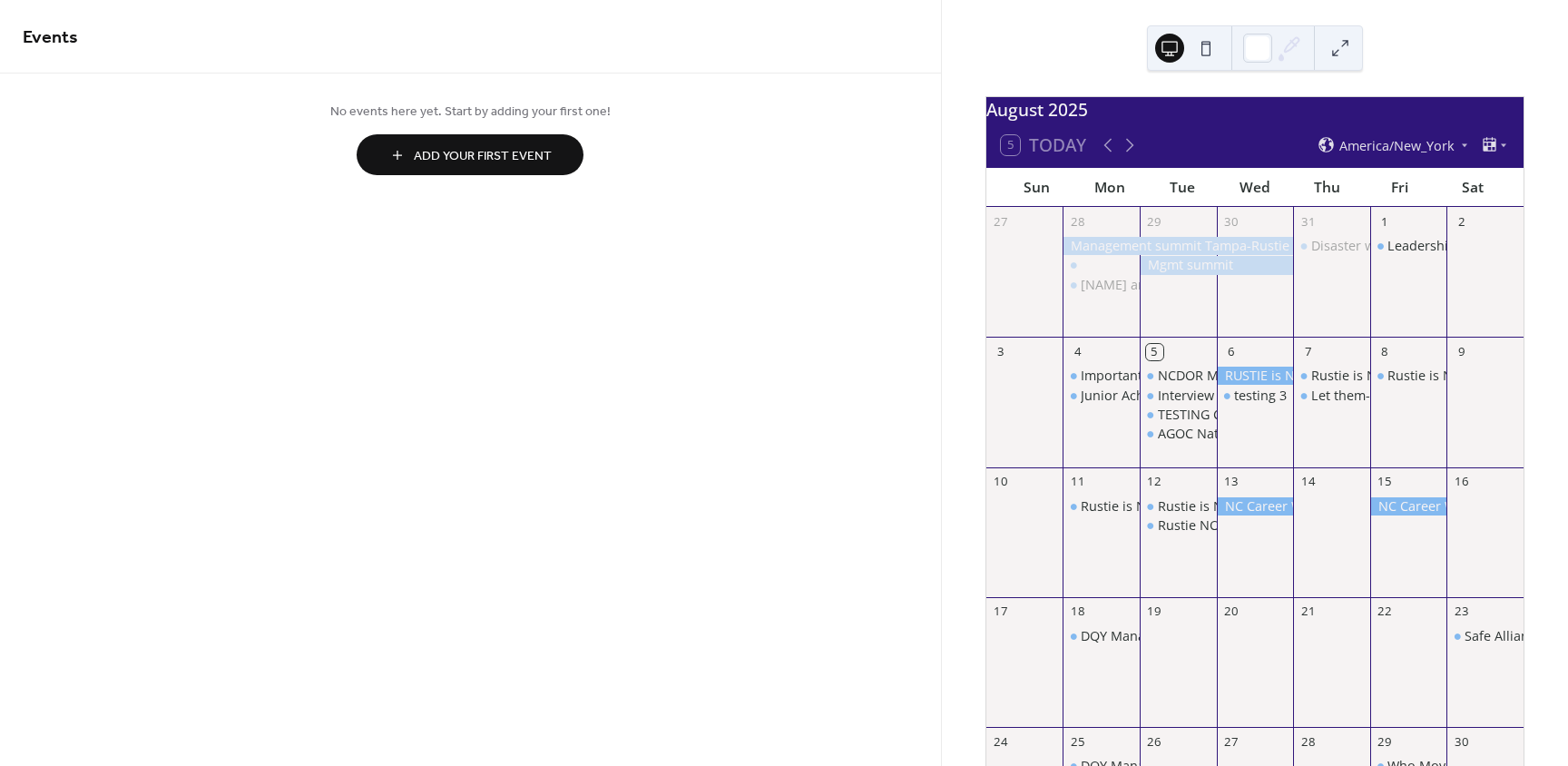 scroll, scrollTop: 0, scrollLeft: 0, axis: both 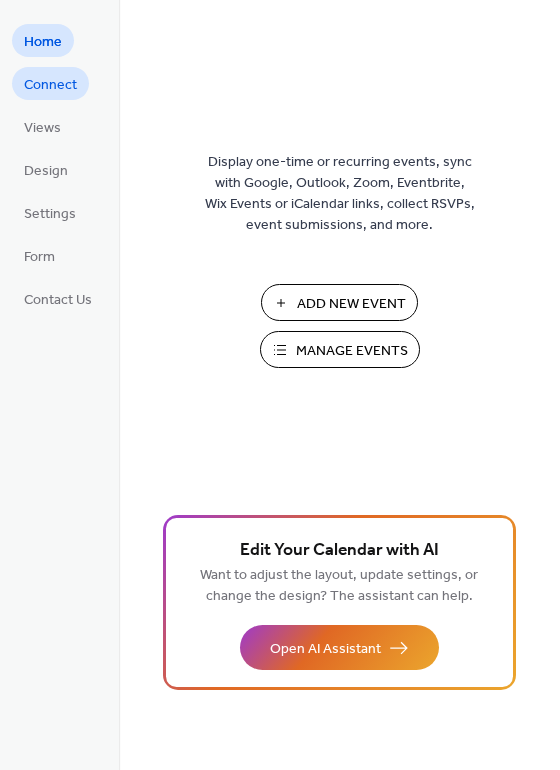 click on "Connect" at bounding box center (50, 85) 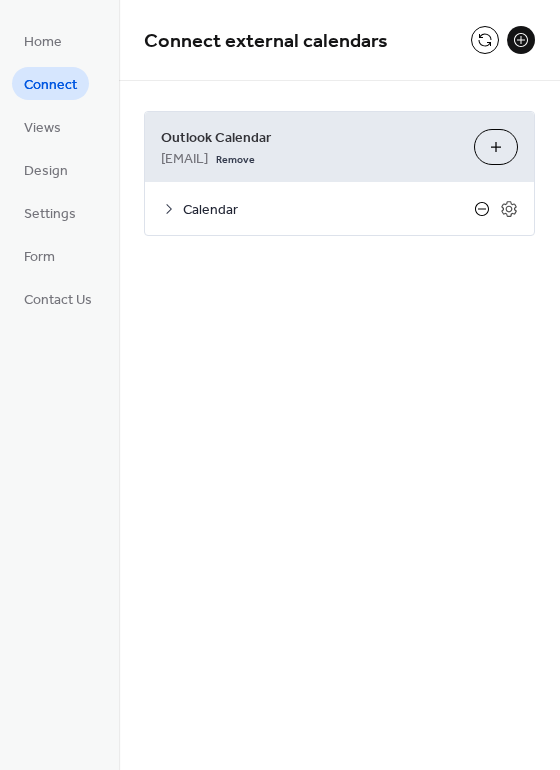 click 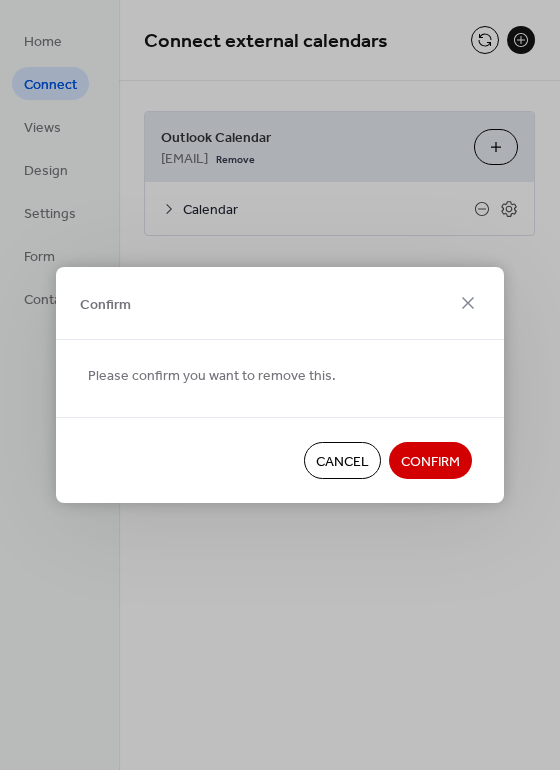 click on "Confirm" at bounding box center [430, 462] 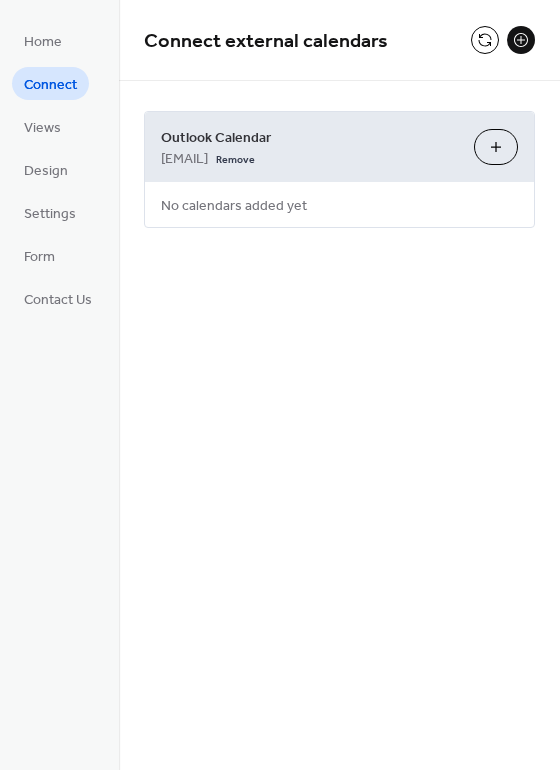 click on "Choose Calendars" at bounding box center (496, 147) 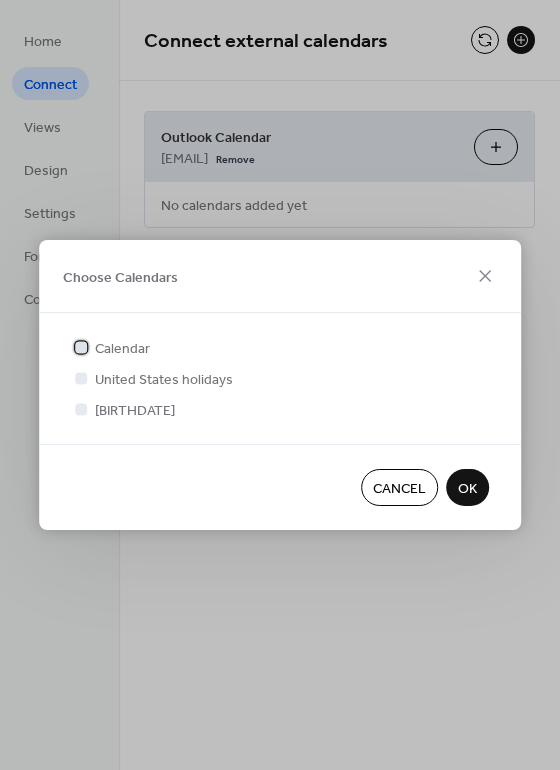 click on "Calendar" at bounding box center (122, 349) 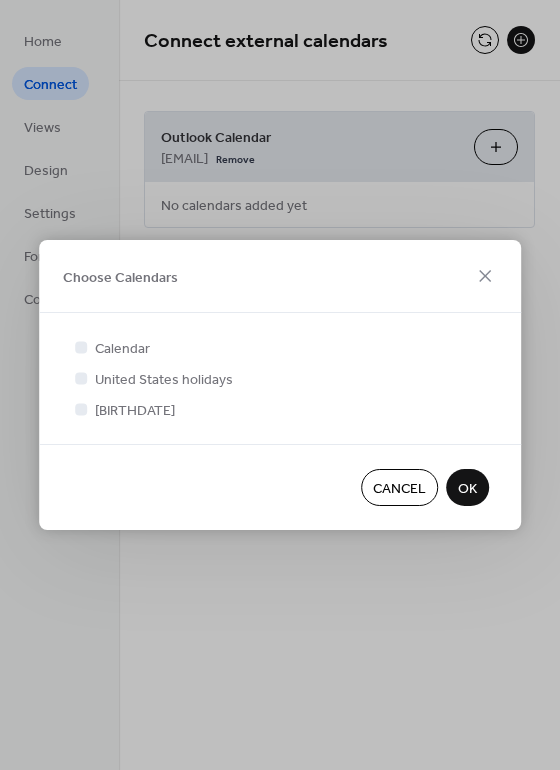 click on "OK" at bounding box center [467, 487] 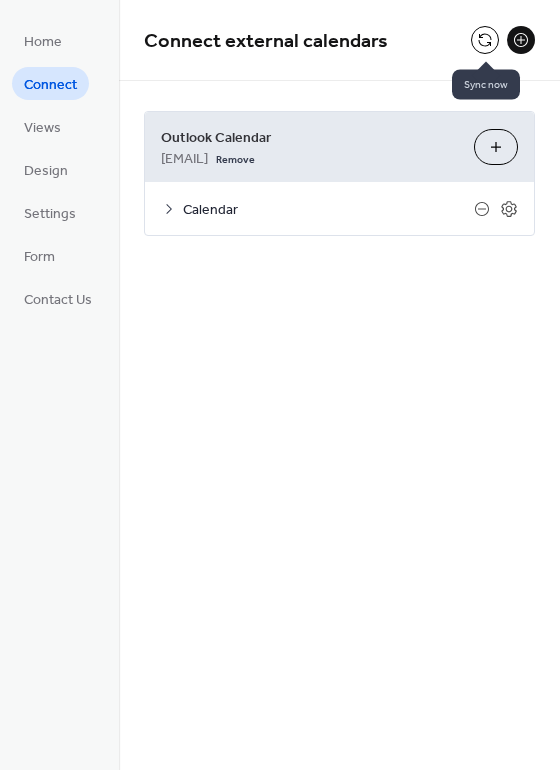 click at bounding box center [485, 40] 